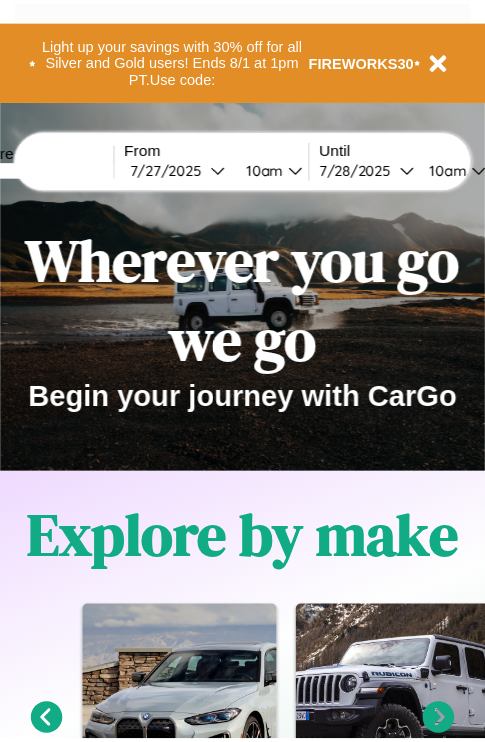 scroll, scrollTop: 0, scrollLeft: 0, axis: both 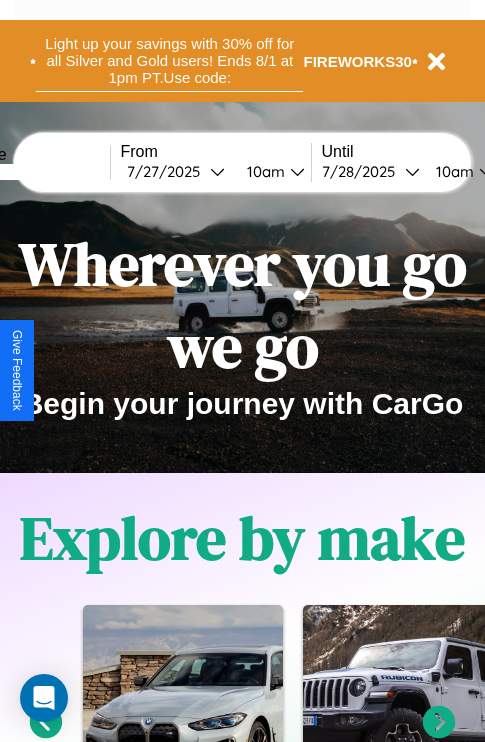 click on "Light up your savings with 30% off for all Silver and Gold users! Ends 8/1 at 1pm PT.  Use code:" at bounding box center (169, 61) 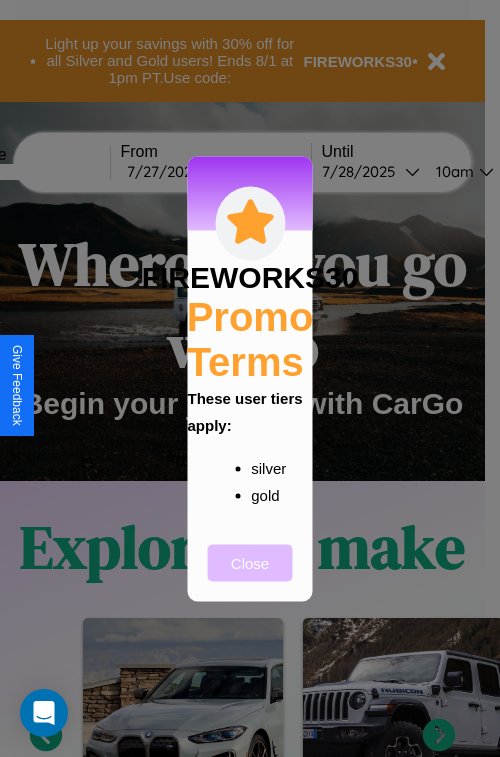 click on "Close" at bounding box center (250, 562) 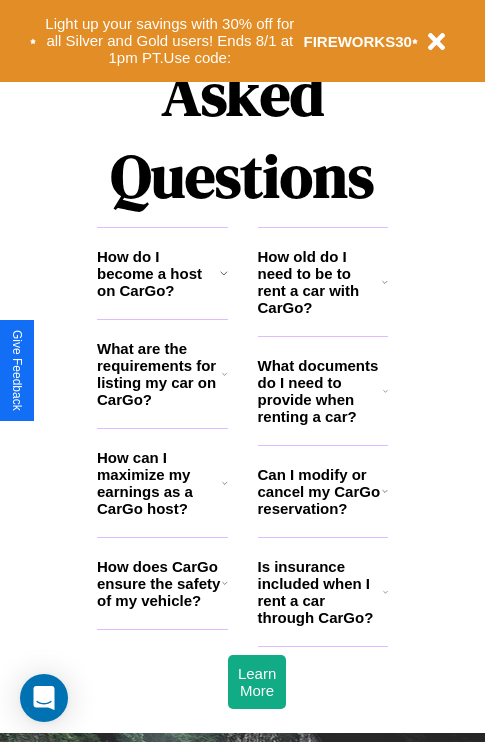 scroll, scrollTop: 2423, scrollLeft: 0, axis: vertical 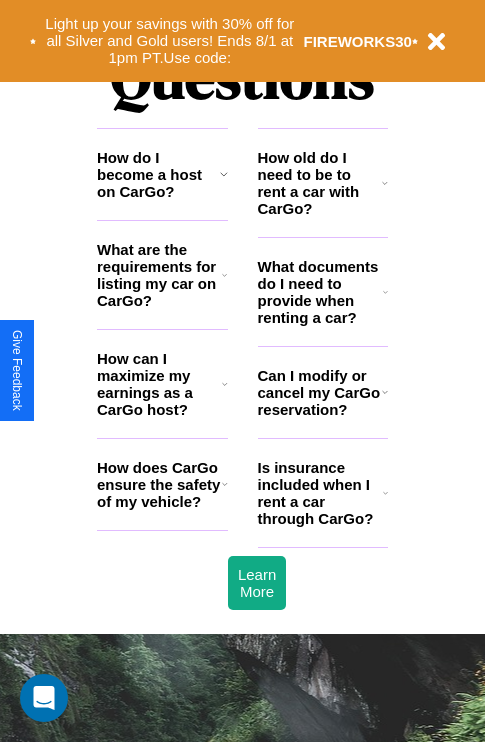 click on "How old do I need to be to rent a car with CarGo?" at bounding box center (320, 183) 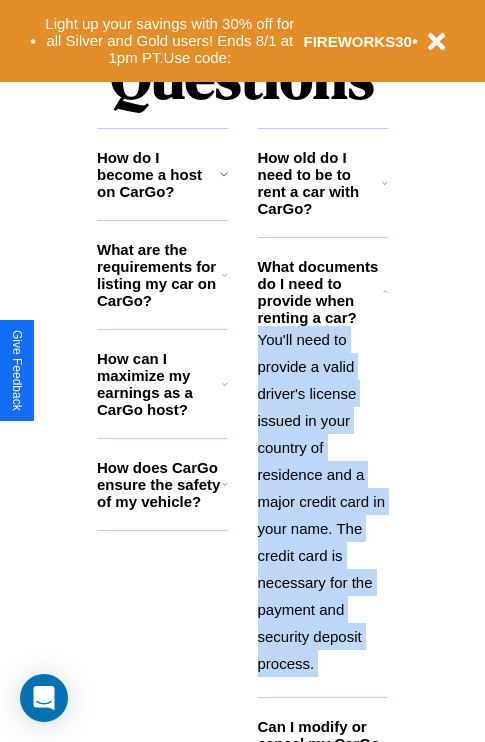 scroll, scrollTop: 2613, scrollLeft: 0, axis: vertical 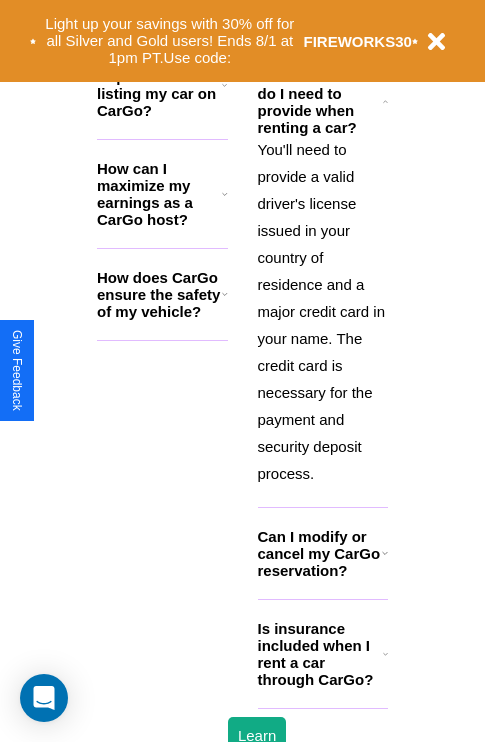 click on "Is insurance included when I rent a car through CarGo?" at bounding box center [320, 654] 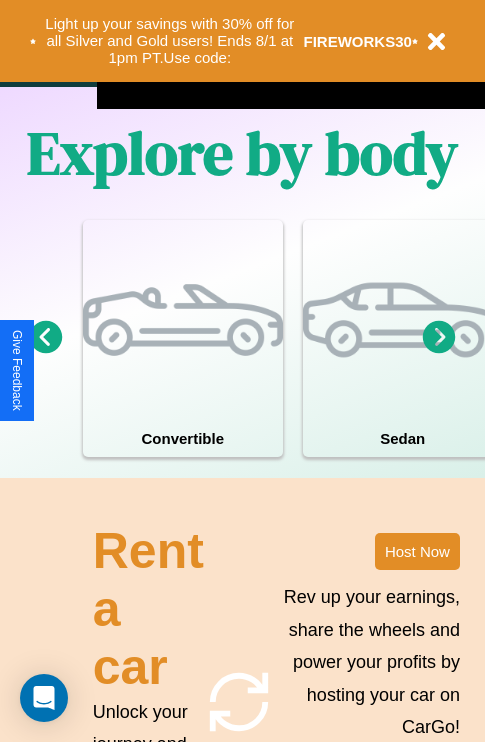 scroll, scrollTop: 1285, scrollLeft: 0, axis: vertical 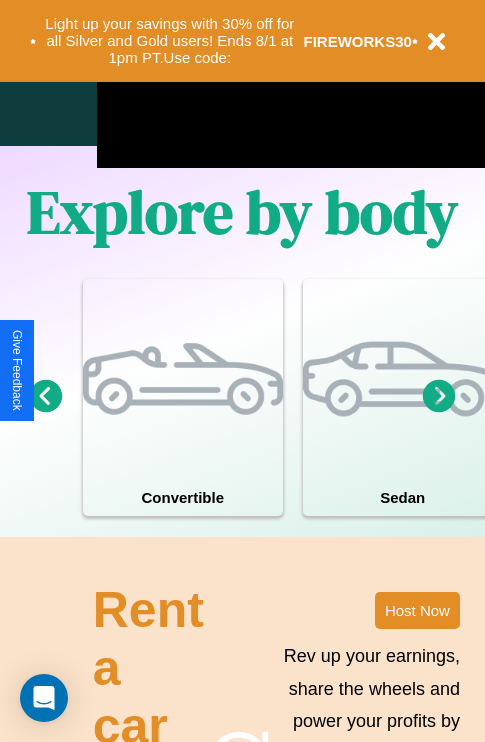 click 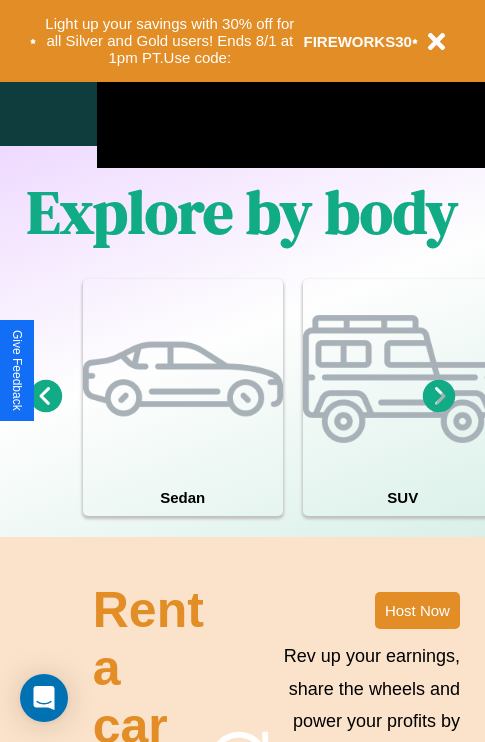 click 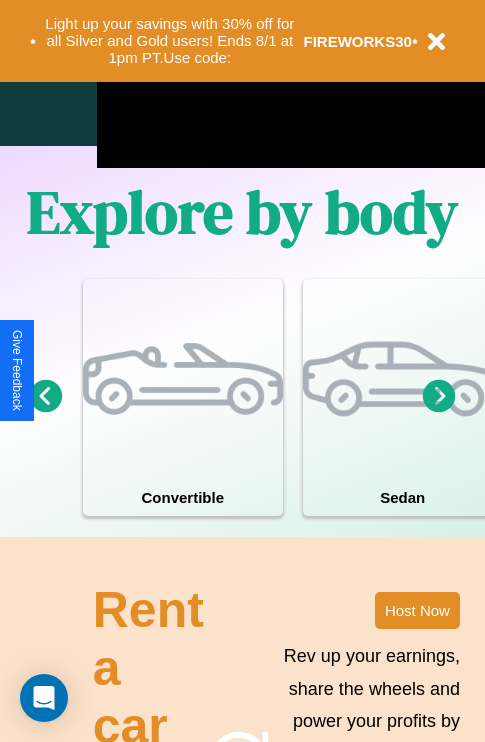 click 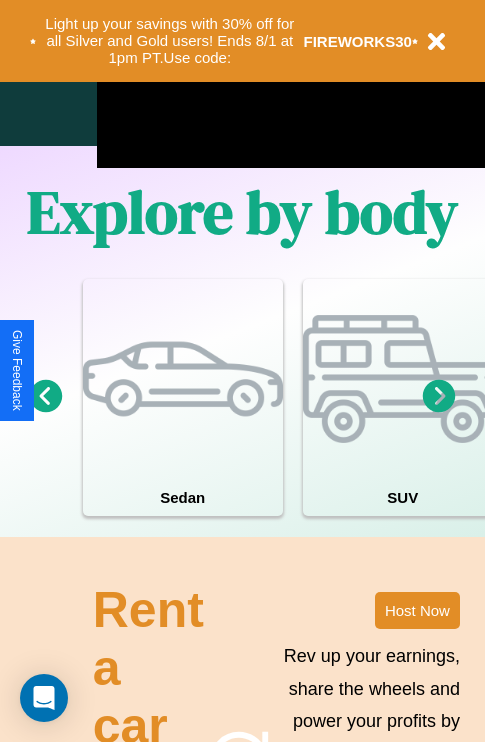 click 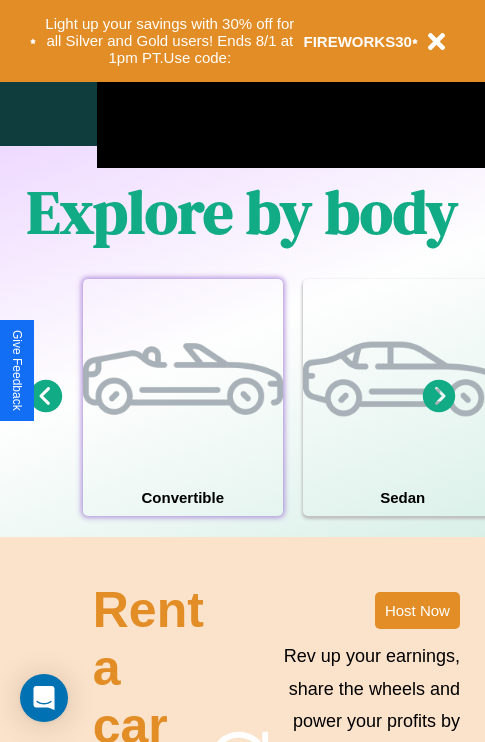 click at bounding box center (183, 379) 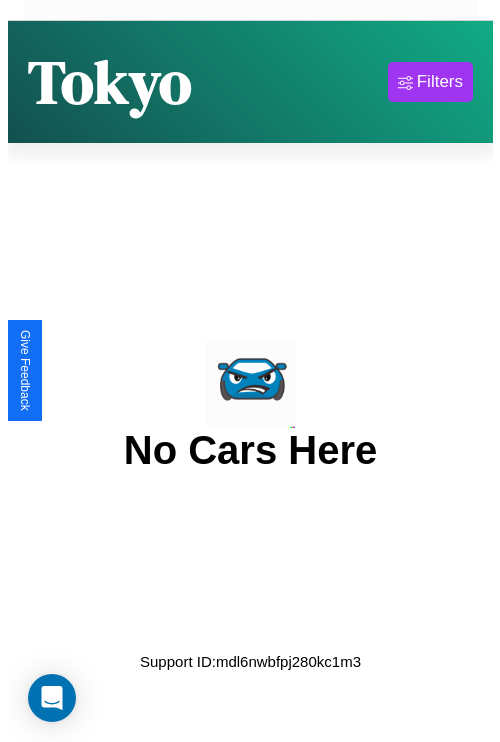 scroll, scrollTop: 0, scrollLeft: 0, axis: both 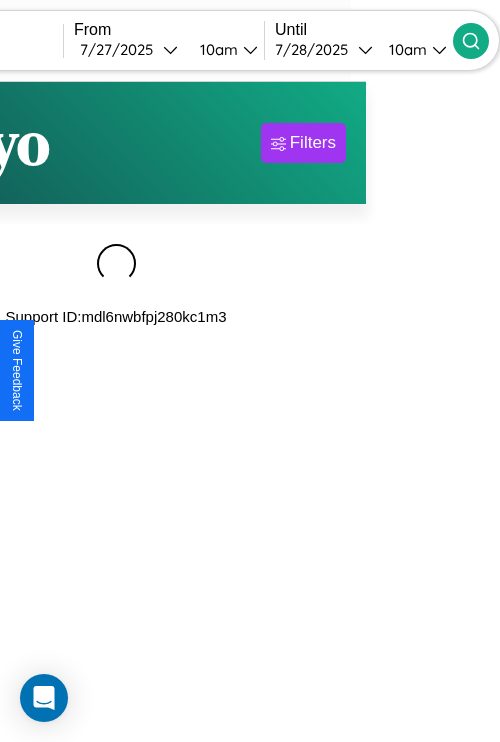 type on "**********" 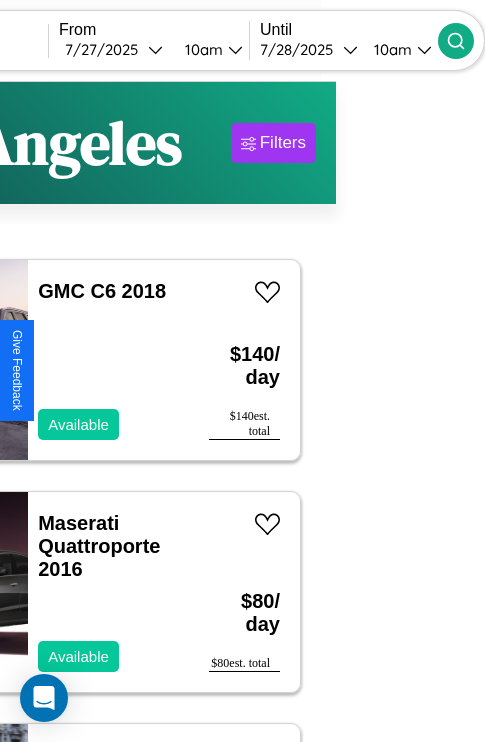 scroll, scrollTop: 95, scrollLeft: 35, axis: both 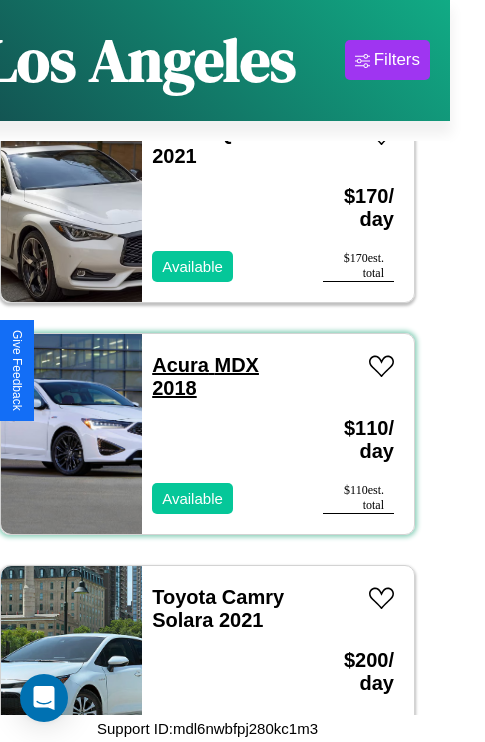 click on "Acura   MDX   2018" at bounding box center [205, 376] 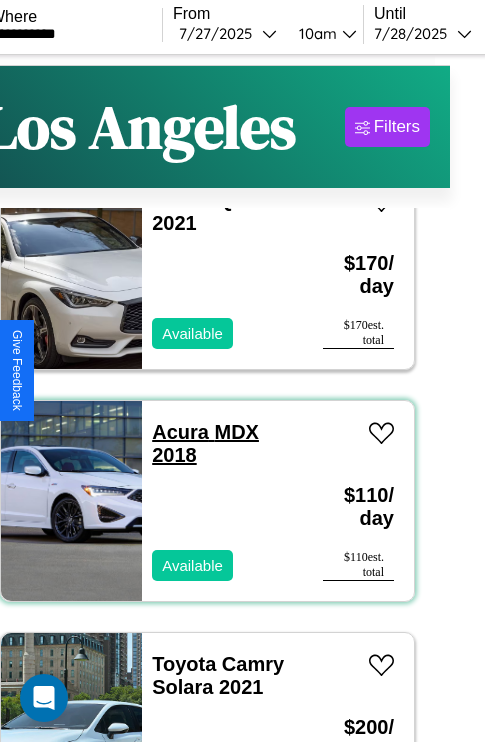 scroll, scrollTop: 0, scrollLeft: 35, axis: horizontal 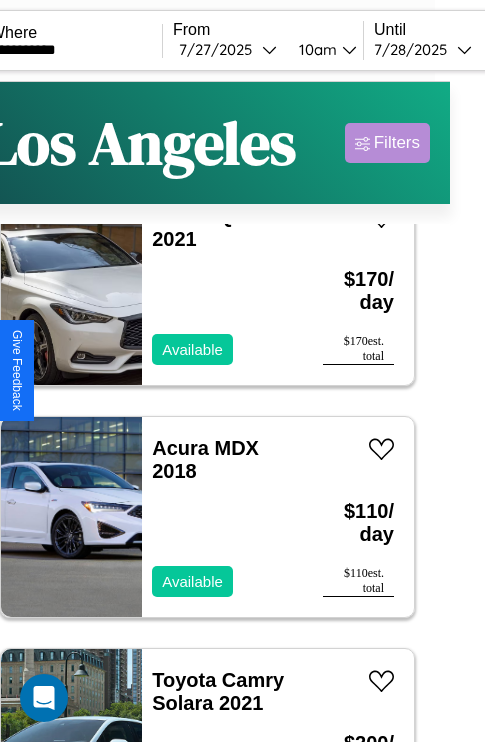click on "Filters" at bounding box center [397, 143] 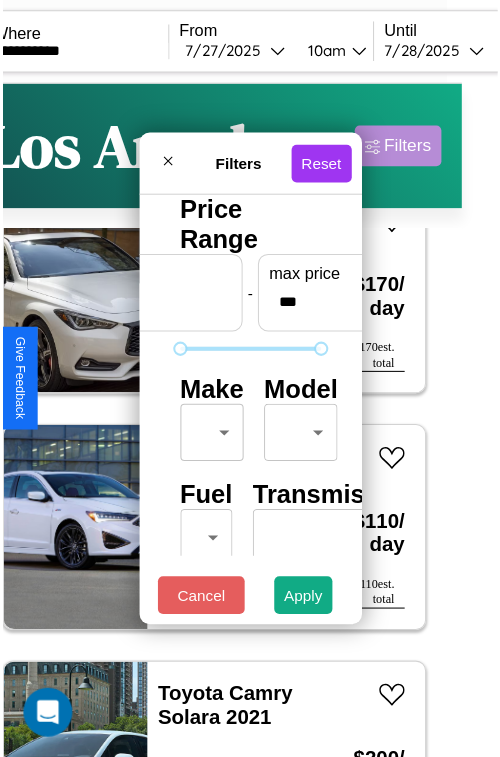 scroll, scrollTop: 59, scrollLeft: 0, axis: vertical 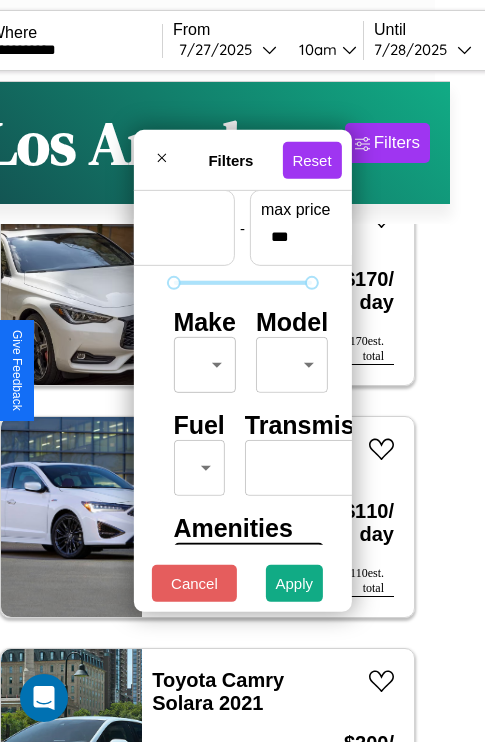 click on "**********" at bounding box center (207, 412) 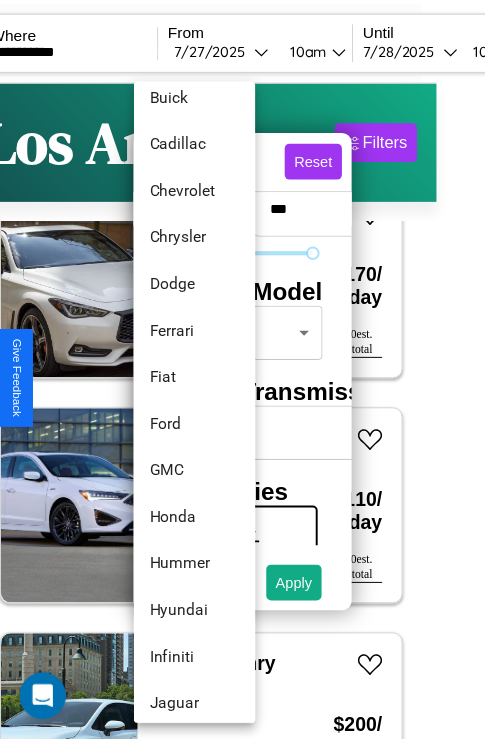 scroll, scrollTop: 1083, scrollLeft: 0, axis: vertical 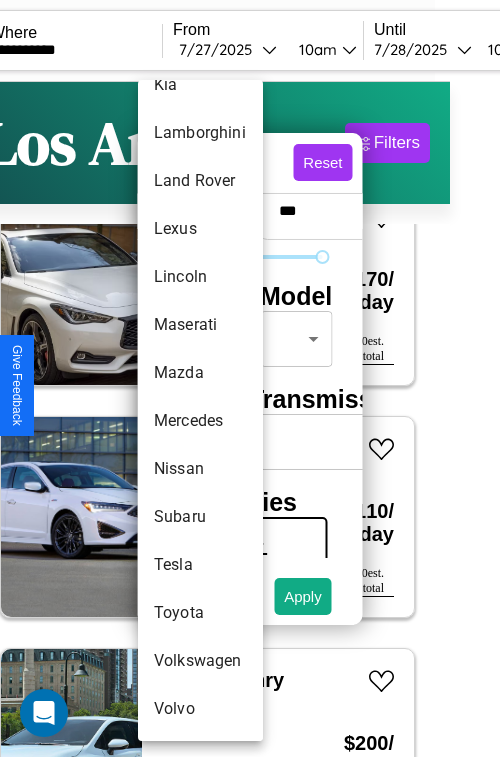 click on "Toyota" at bounding box center [200, 613] 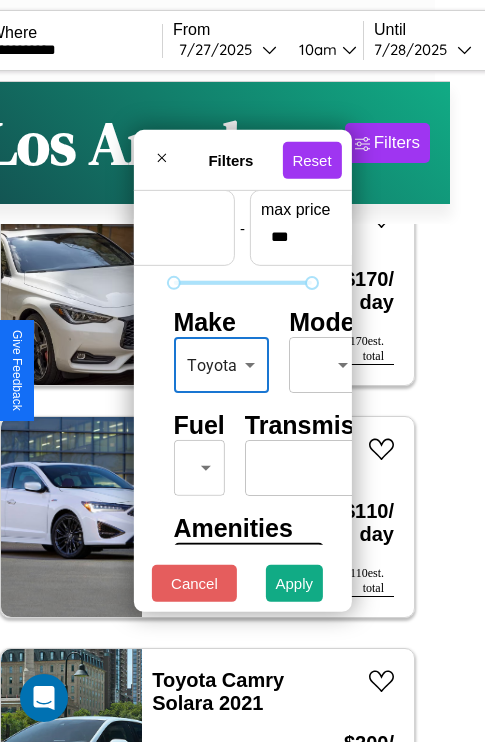 scroll, scrollTop: 162, scrollLeft: 0, axis: vertical 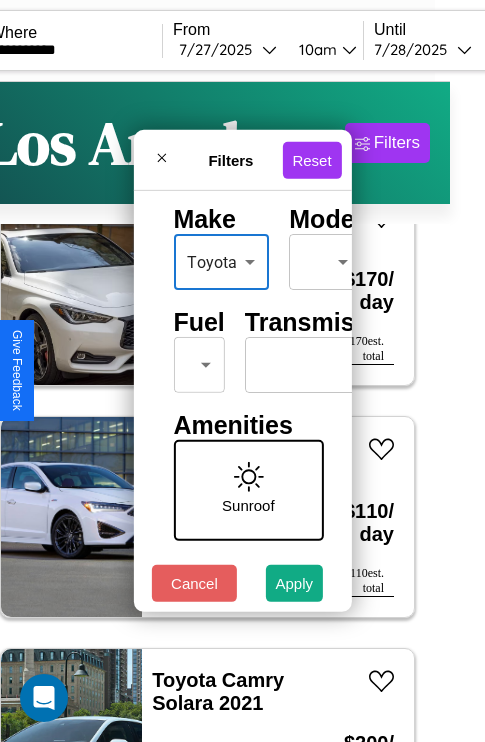 click on "**********" at bounding box center [207, 412] 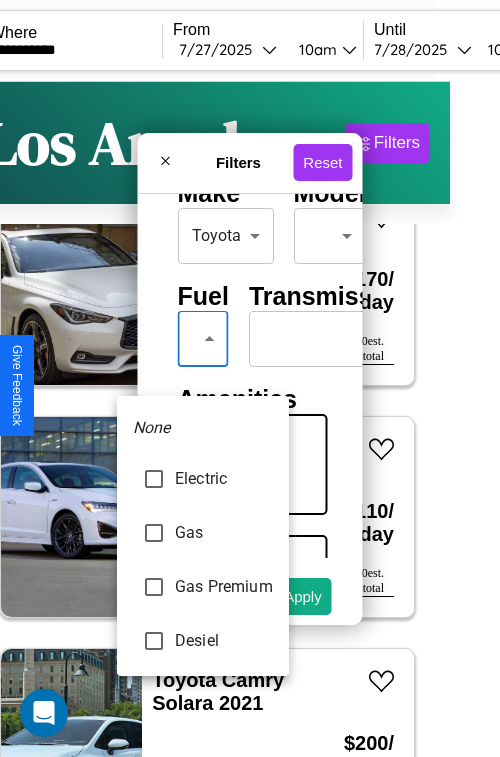 type on "********" 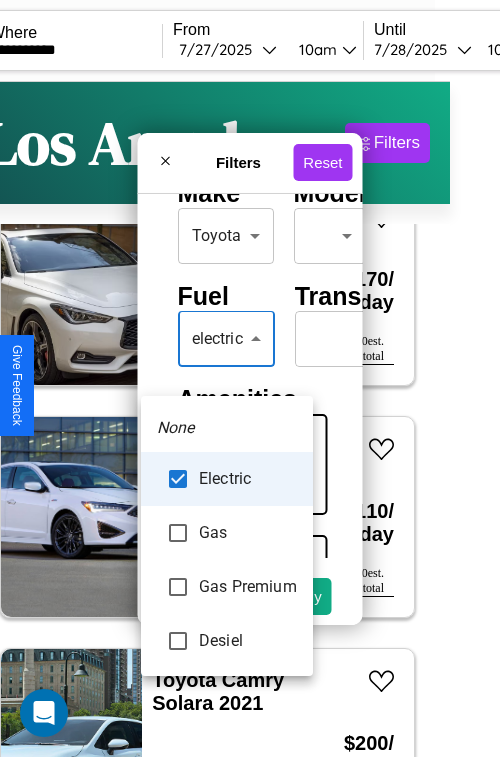 click at bounding box center (250, 378) 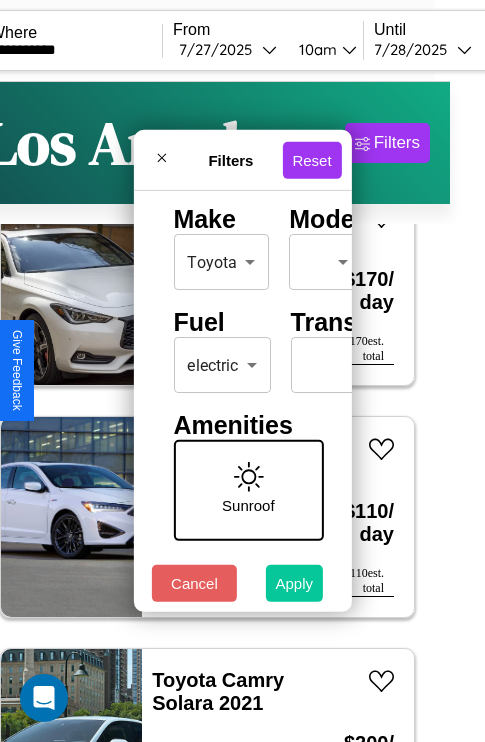 click on "Apply" at bounding box center (295, 583) 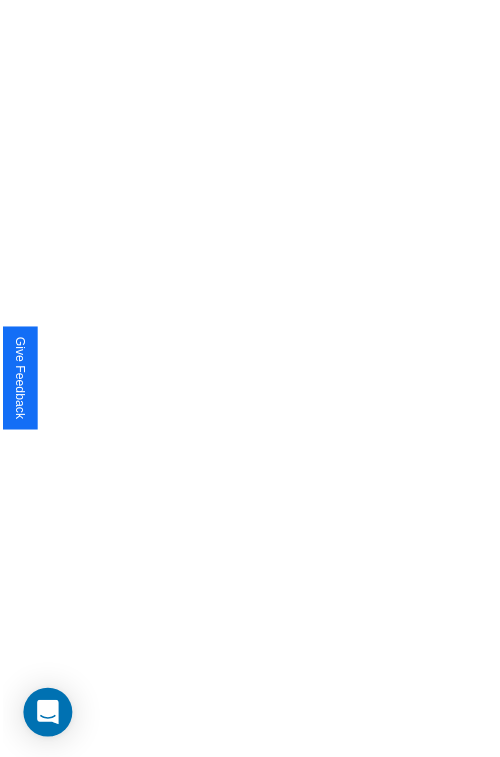 scroll, scrollTop: 0, scrollLeft: 0, axis: both 